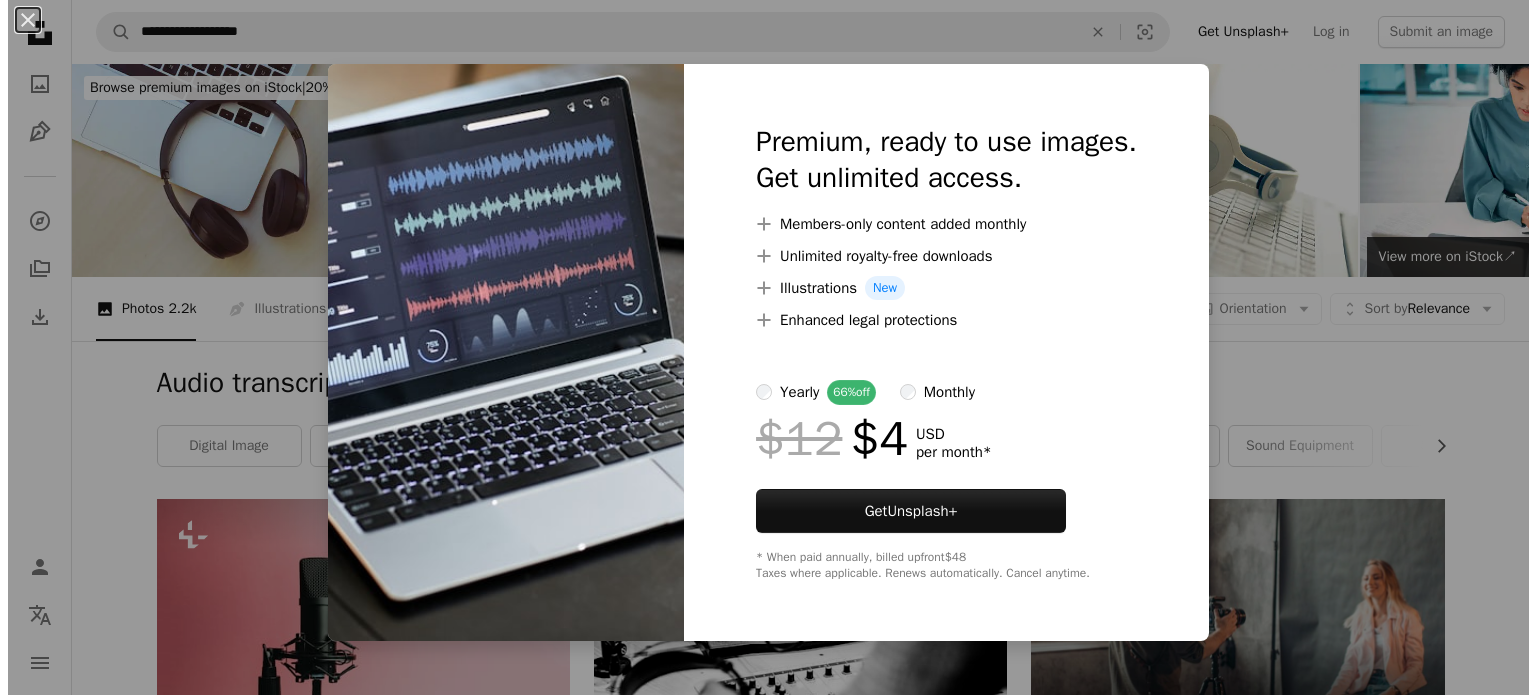 scroll, scrollTop: 1500, scrollLeft: 0, axis: vertical 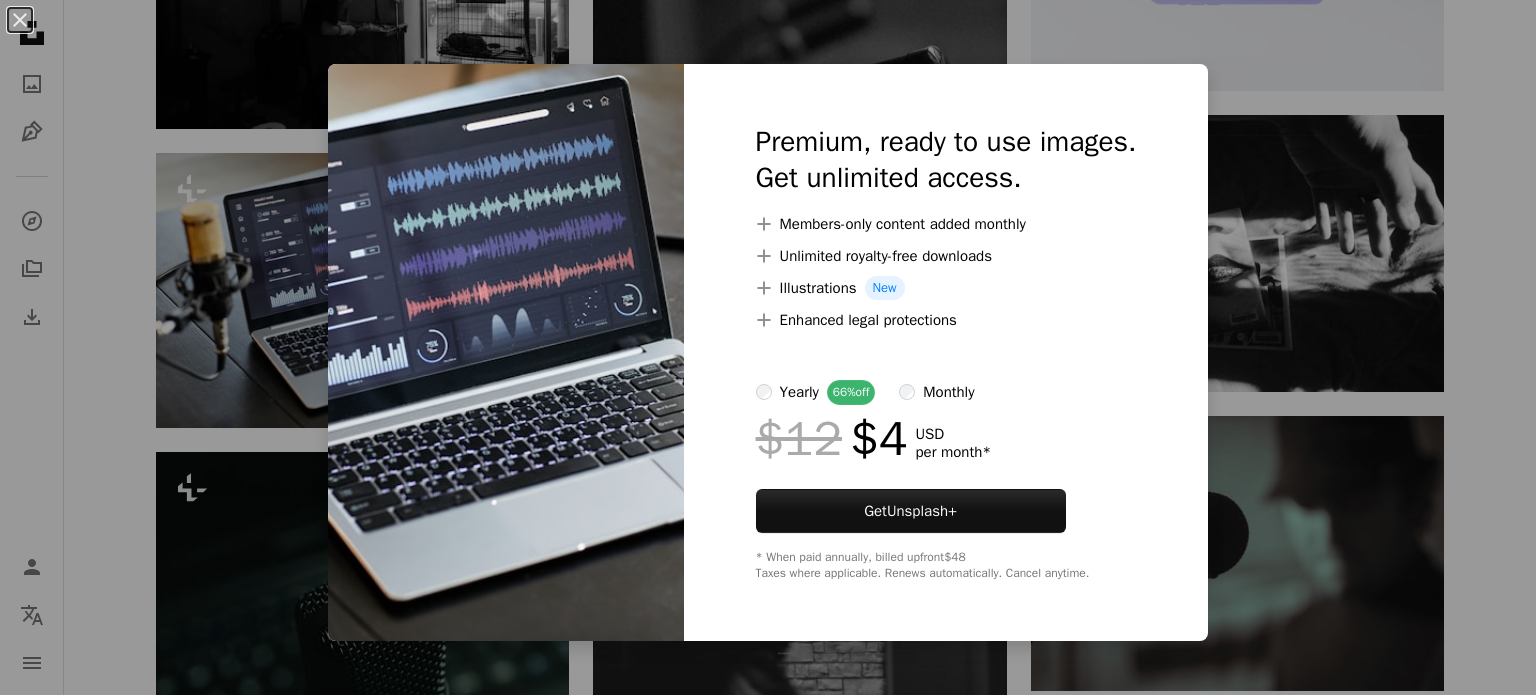 click on "An X shape Premium, ready to use images. Get unlimited access. A plus sign Members-only content added monthly A plus sign Unlimited royalty-free downloads A plus sign Illustrations  New A plus sign Enhanced legal protections yearly 66%  off monthly $12   $4 USD per month * Get  Unsplash+ * When paid annually, billed upfront  $48 Taxes where applicable. Renews automatically. Cancel anytime." at bounding box center (768, 347) 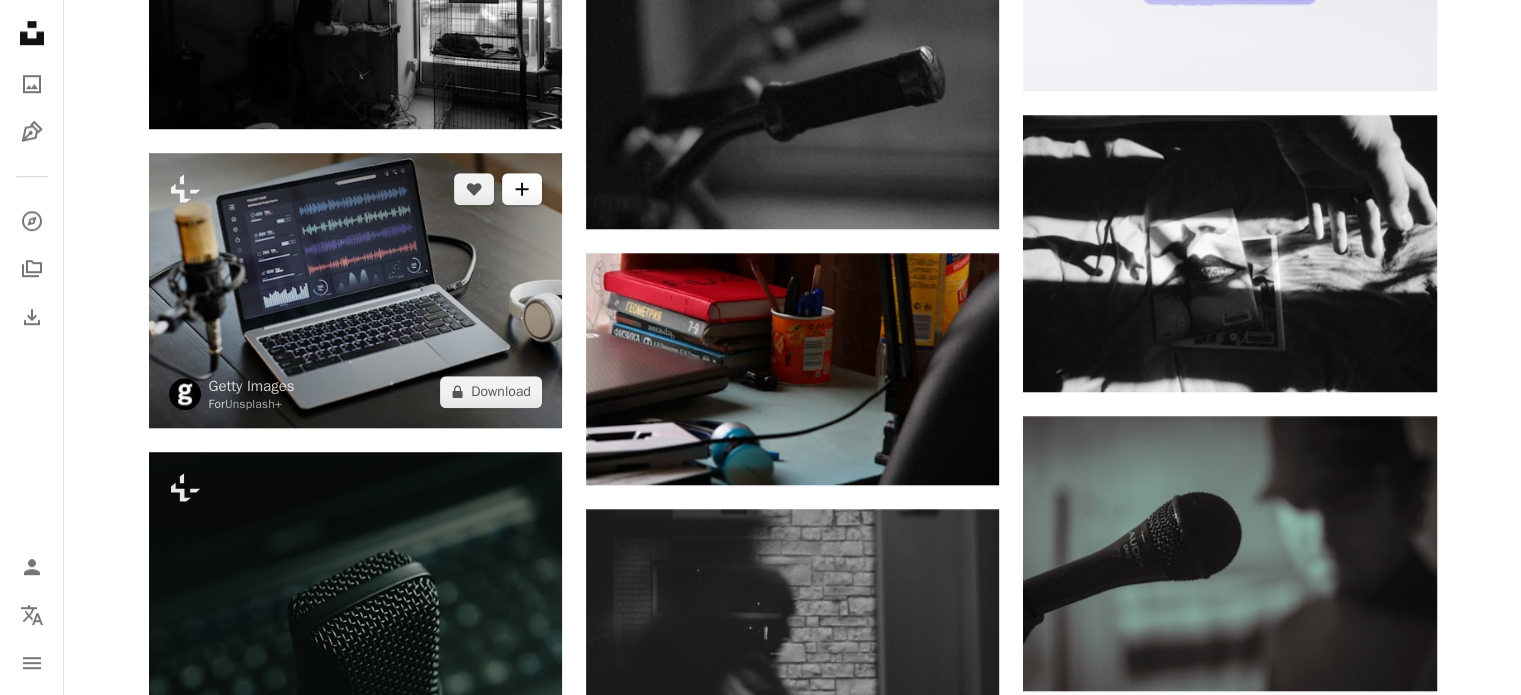 click on "A plus sign" at bounding box center [522, 189] 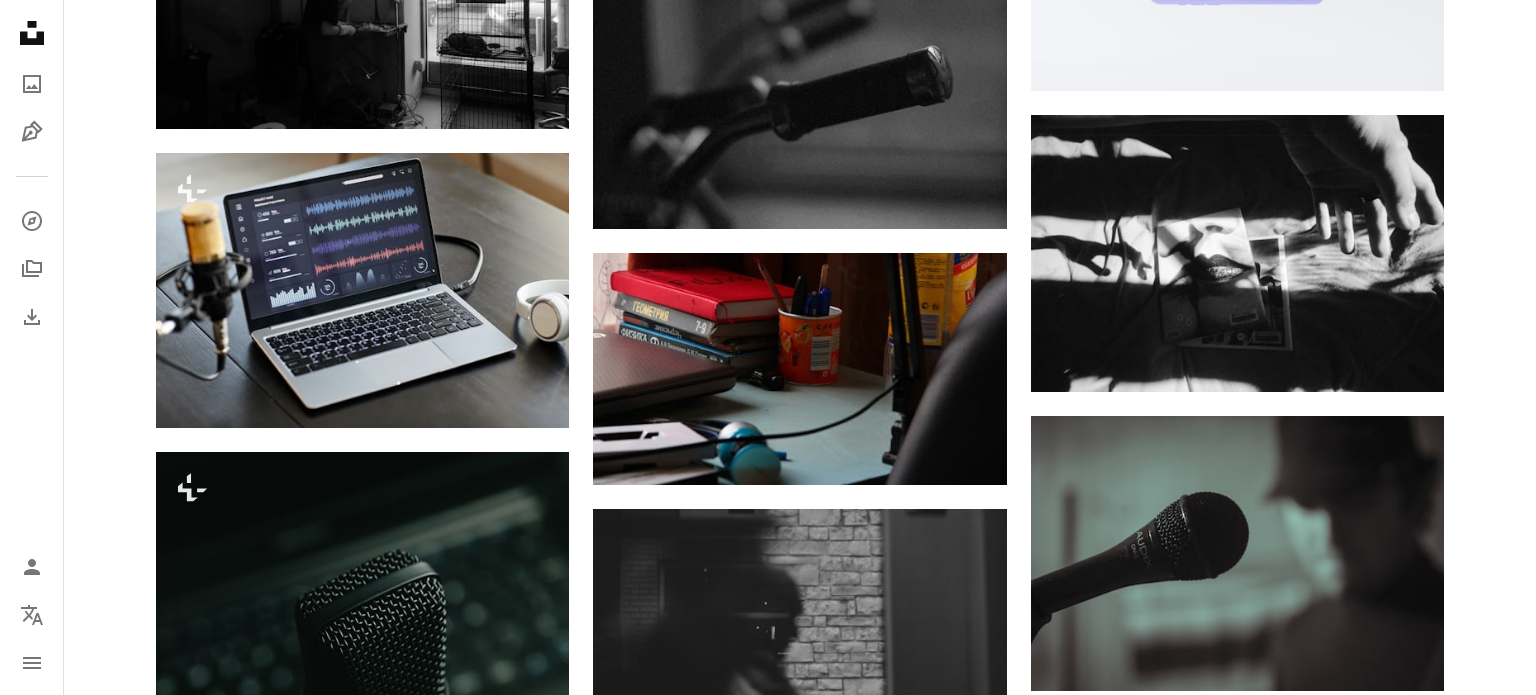 click on "An X shape Join Unsplash Already have an account?  Login First name Last name Email Username  (only letters, numbers and underscores) Password  (min. 8 char) Join By joining, you agree to the  Terms  and  Privacy Policy ." at bounding box center (768, 3112) 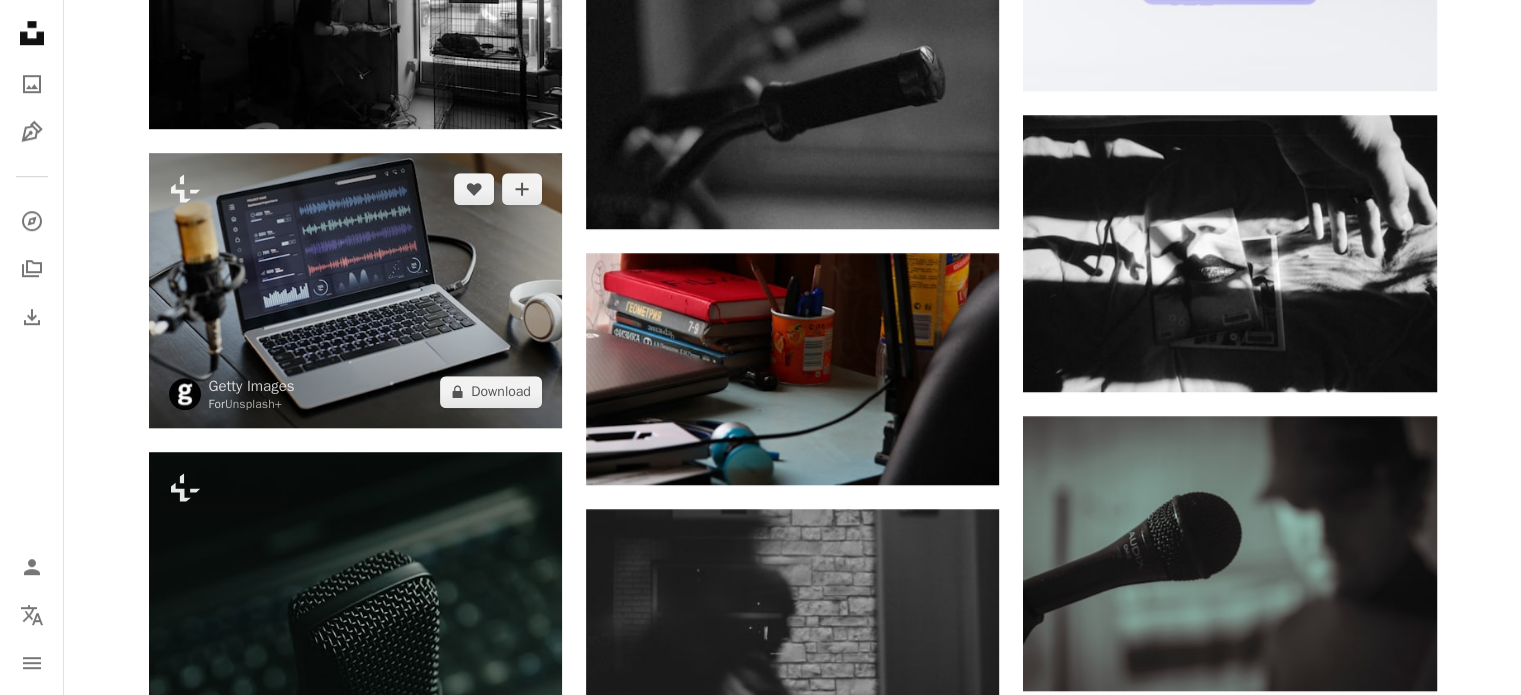 click at bounding box center (355, 290) 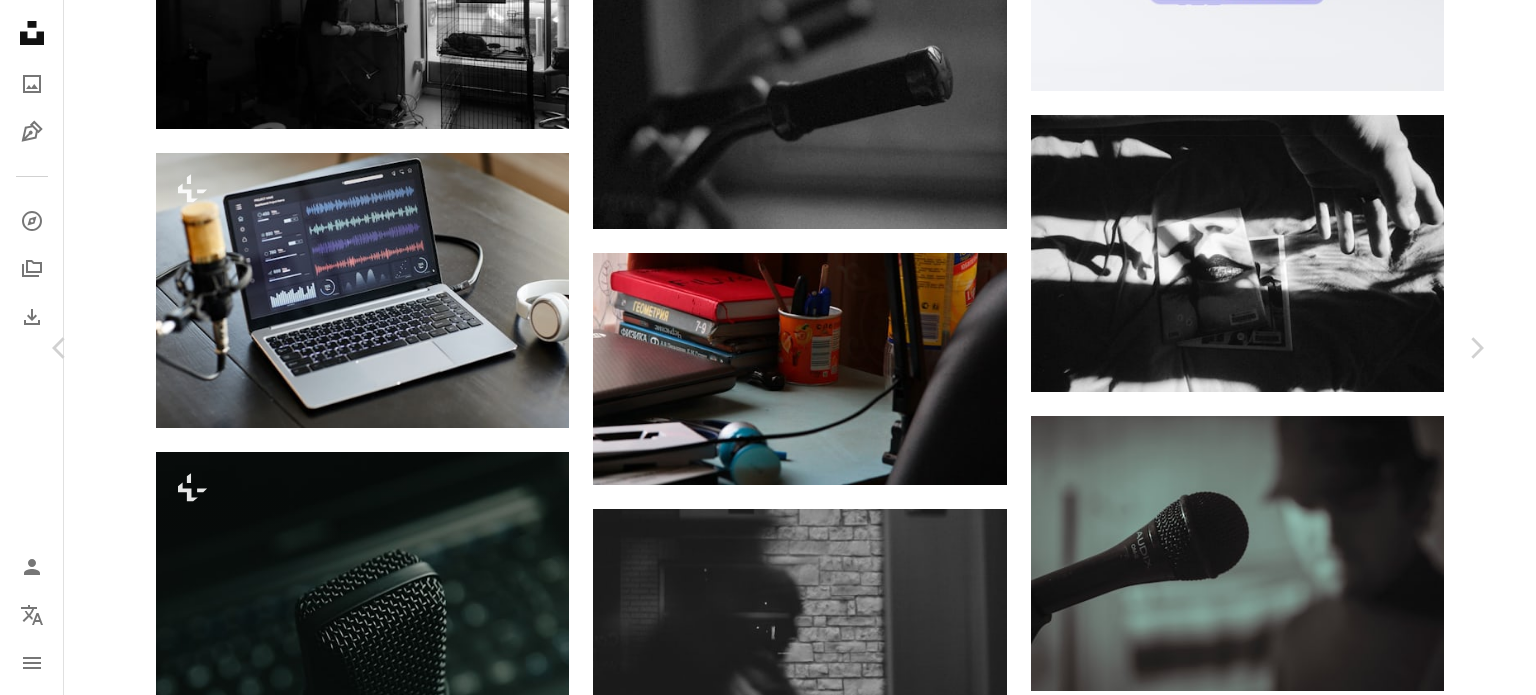 scroll, scrollTop: 1400, scrollLeft: 0, axis: vertical 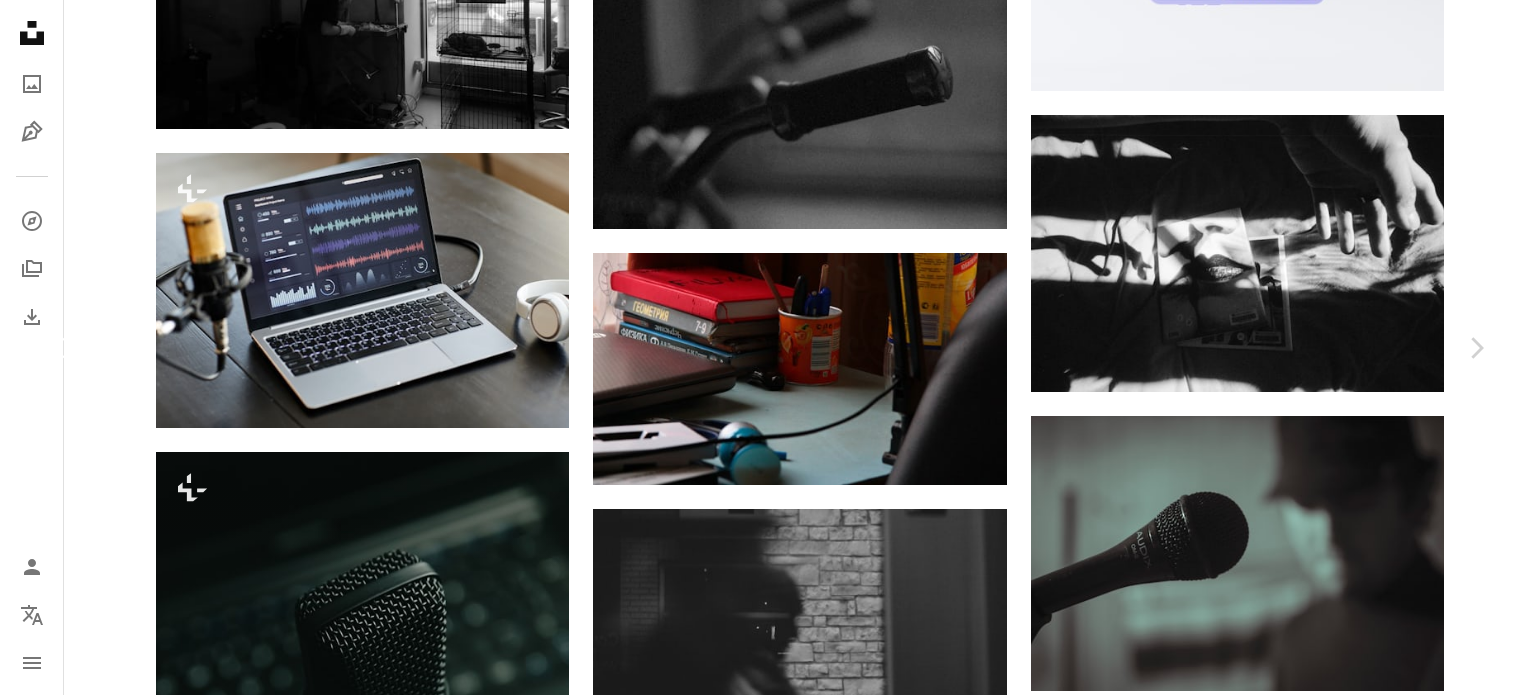 click on "Chevron left" at bounding box center [60, 348] 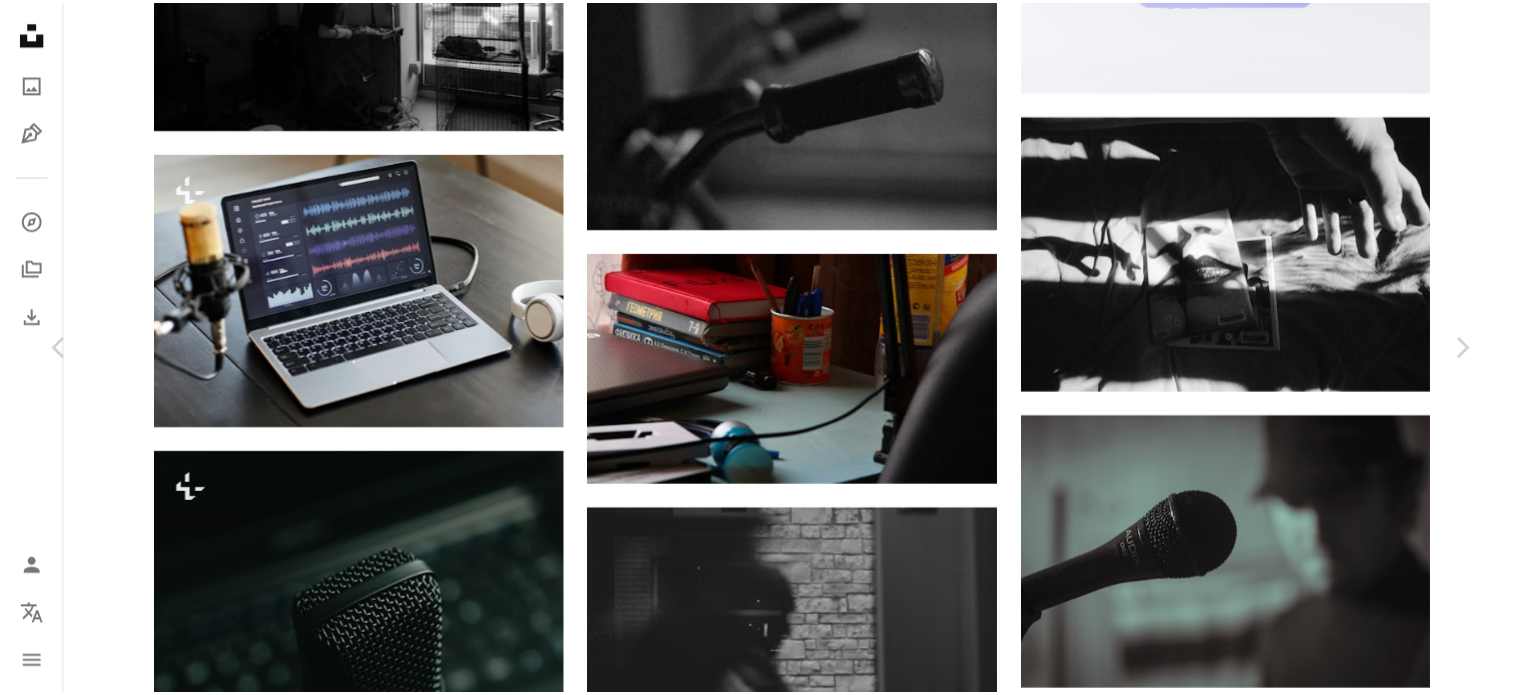 scroll, scrollTop: 0, scrollLeft: 0, axis: both 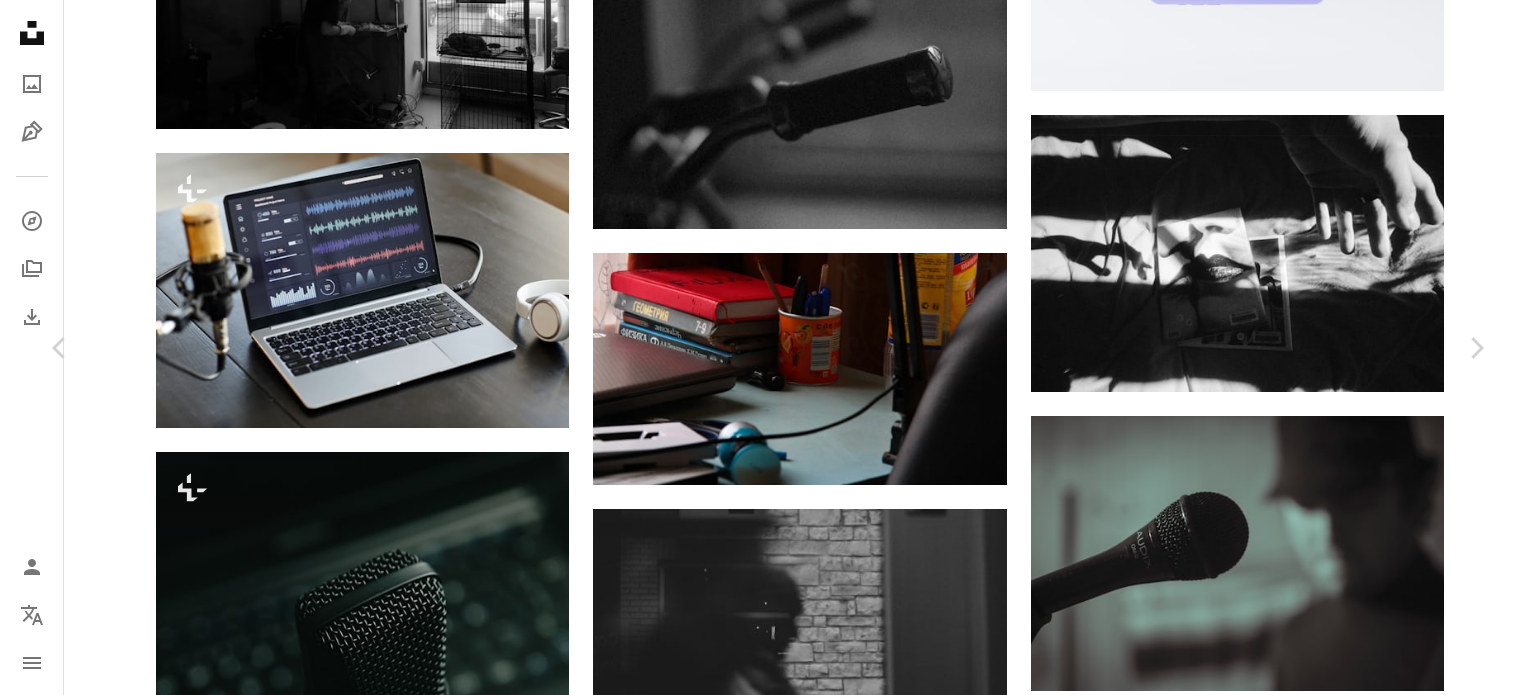 drag, startPoint x: 12, startPoint y: 18, endPoint x: 111, endPoint y: 28, distance: 99.50377 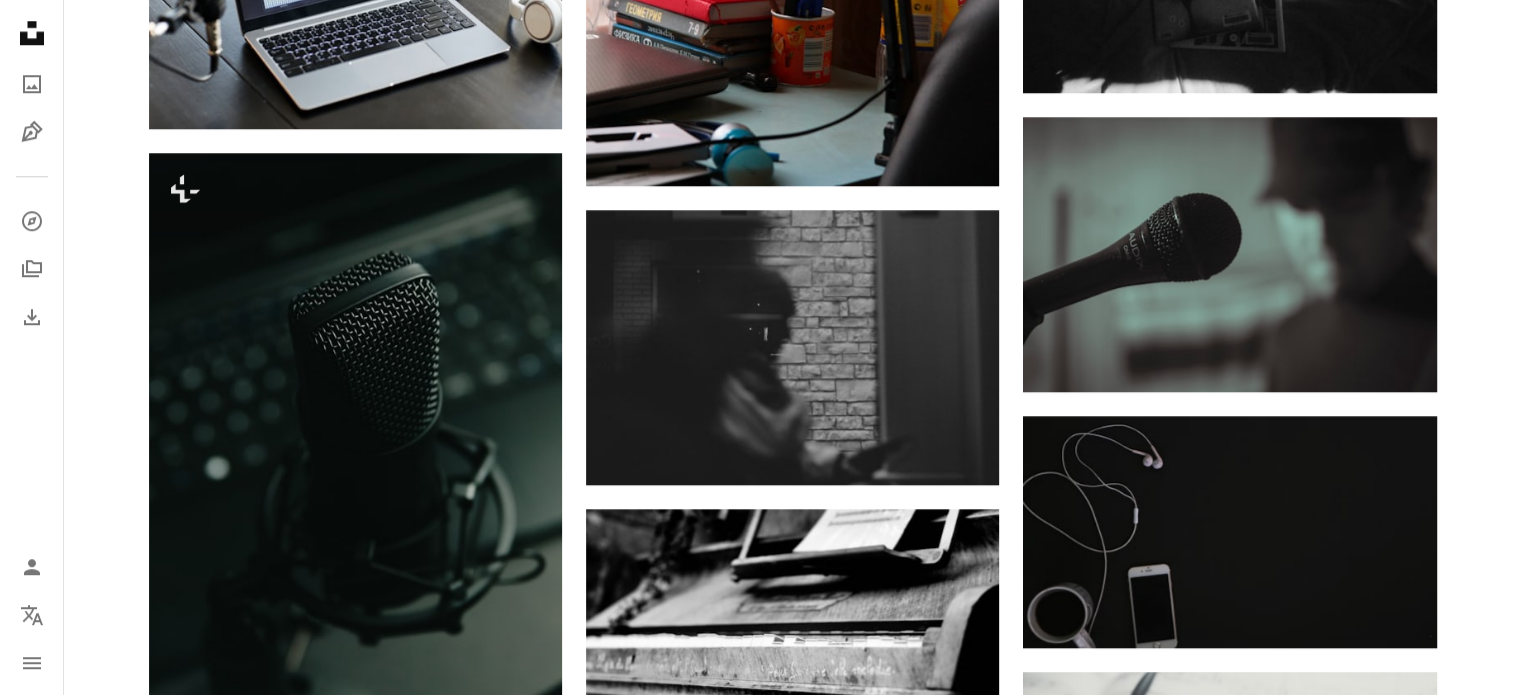 scroll, scrollTop: 1600, scrollLeft: 0, axis: vertical 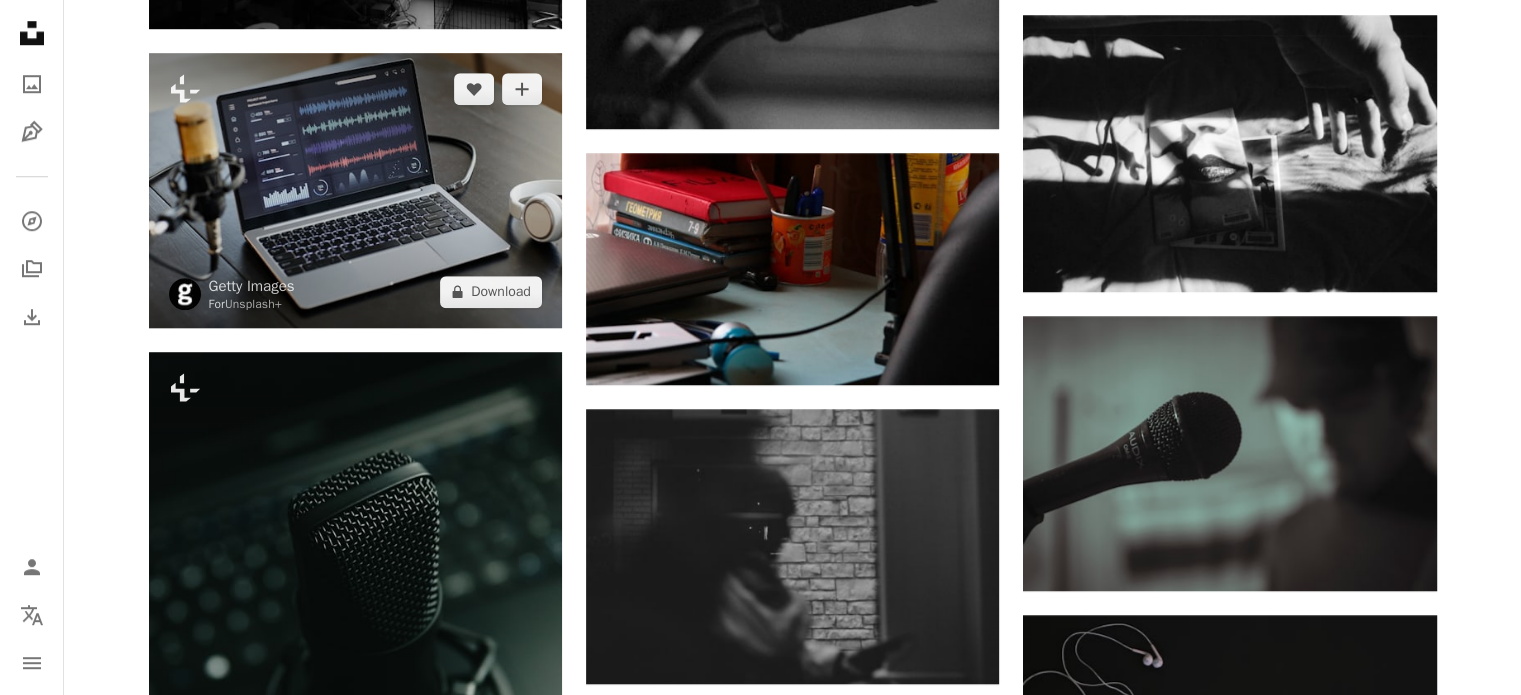 click at bounding box center (355, 190) 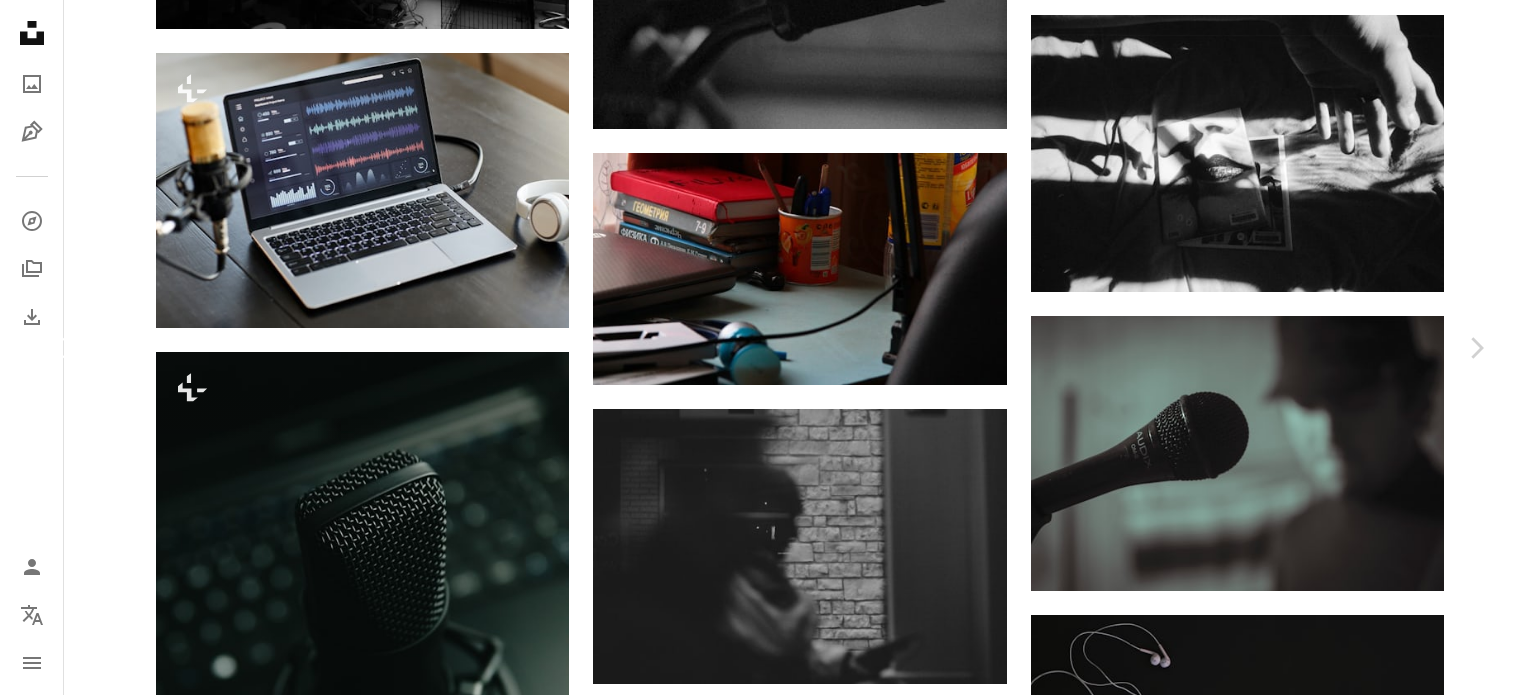 click 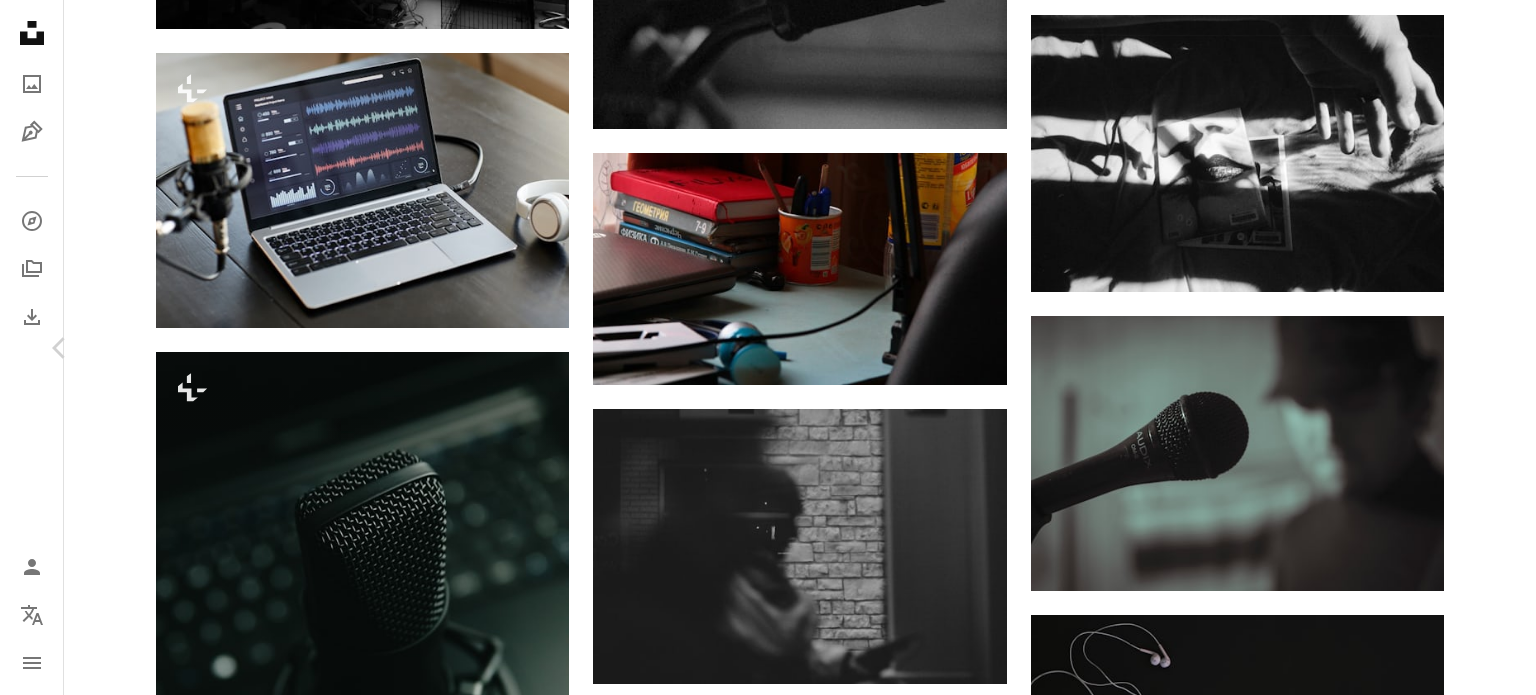 click on "Chevron right" 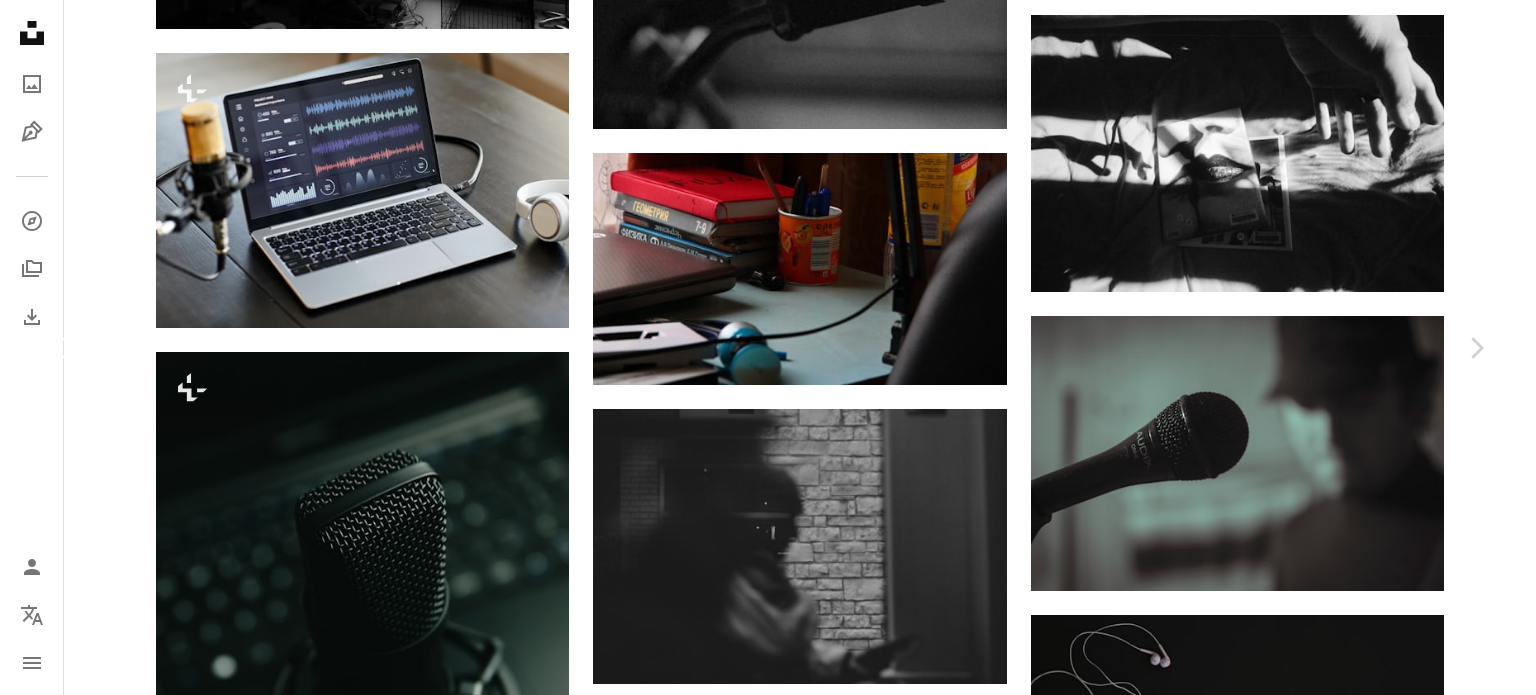 click on "Chevron left" 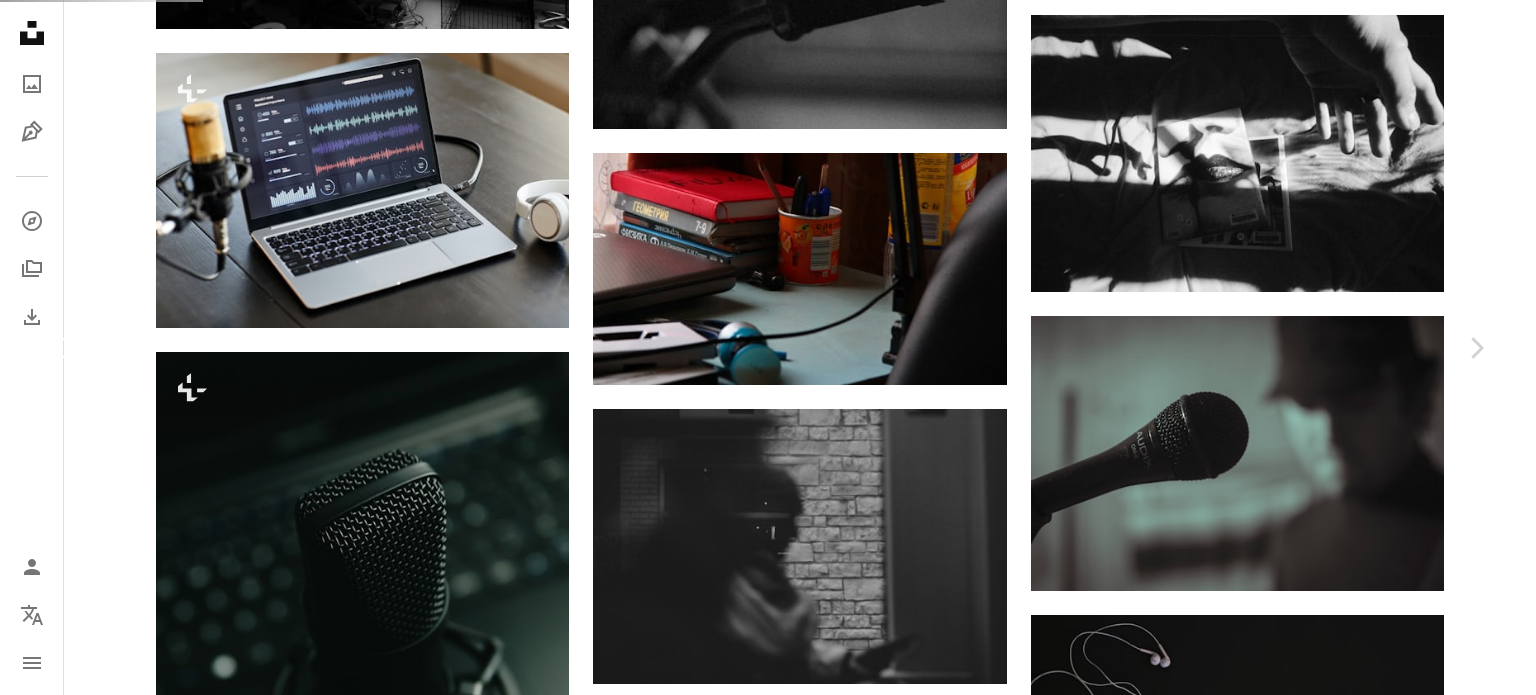 click on "Chevron left" 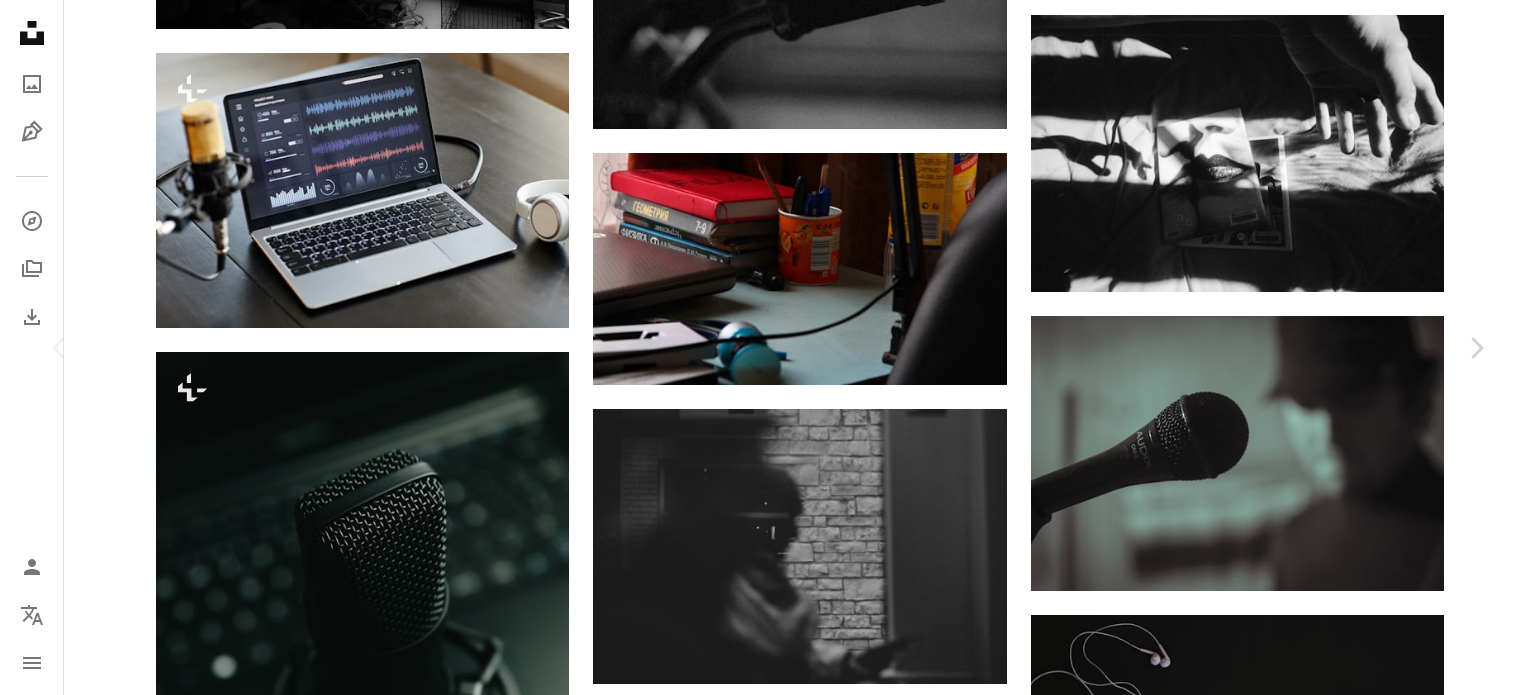click on "Chevron left" 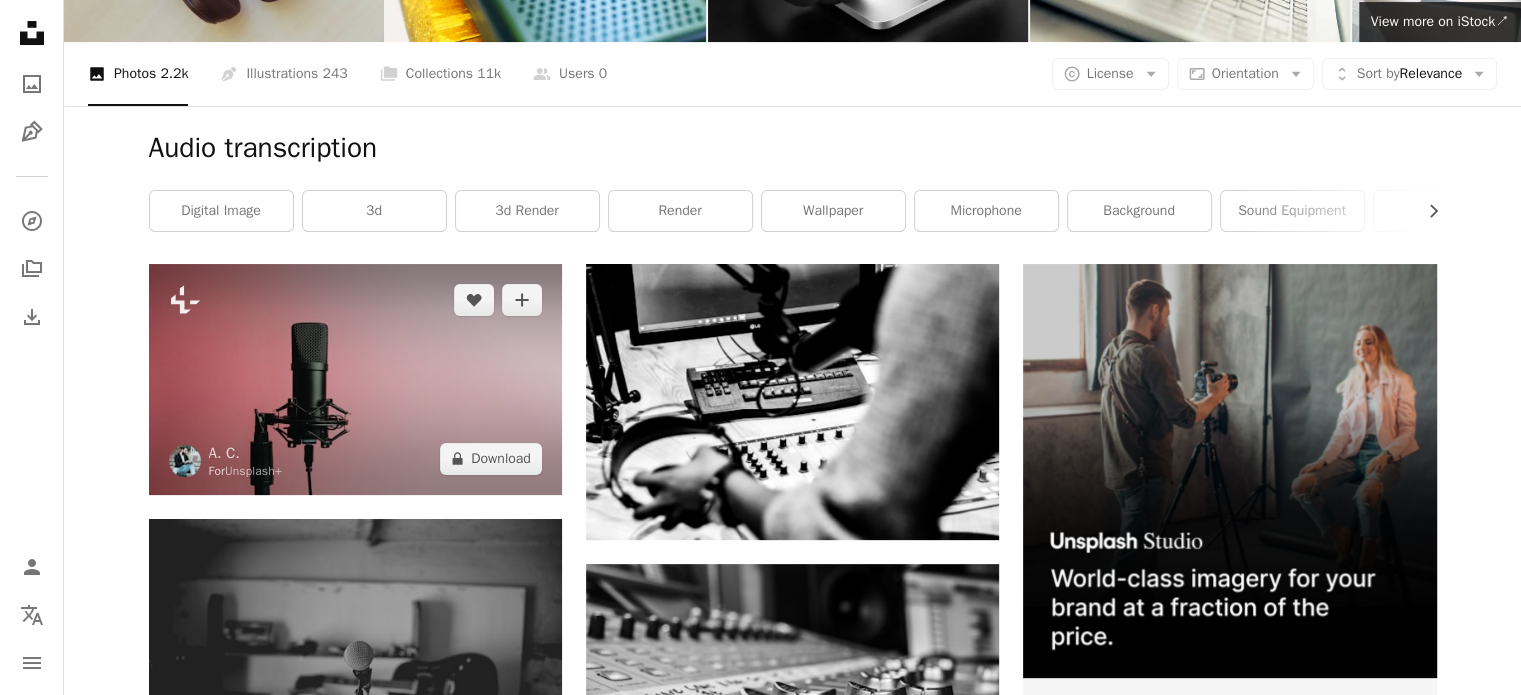 scroll, scrollTop: 0, scrollLeft: 0, axis: both 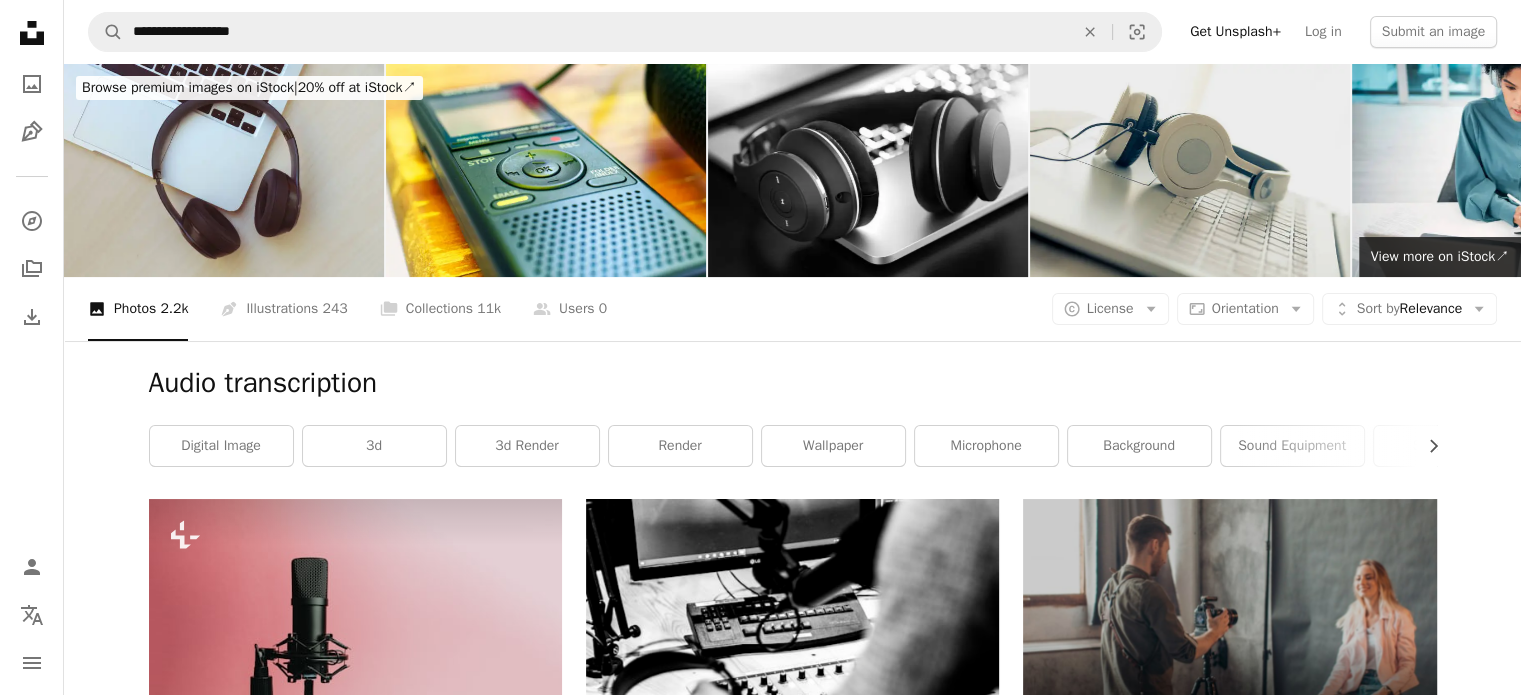 click at bounding box center (1190, 170) 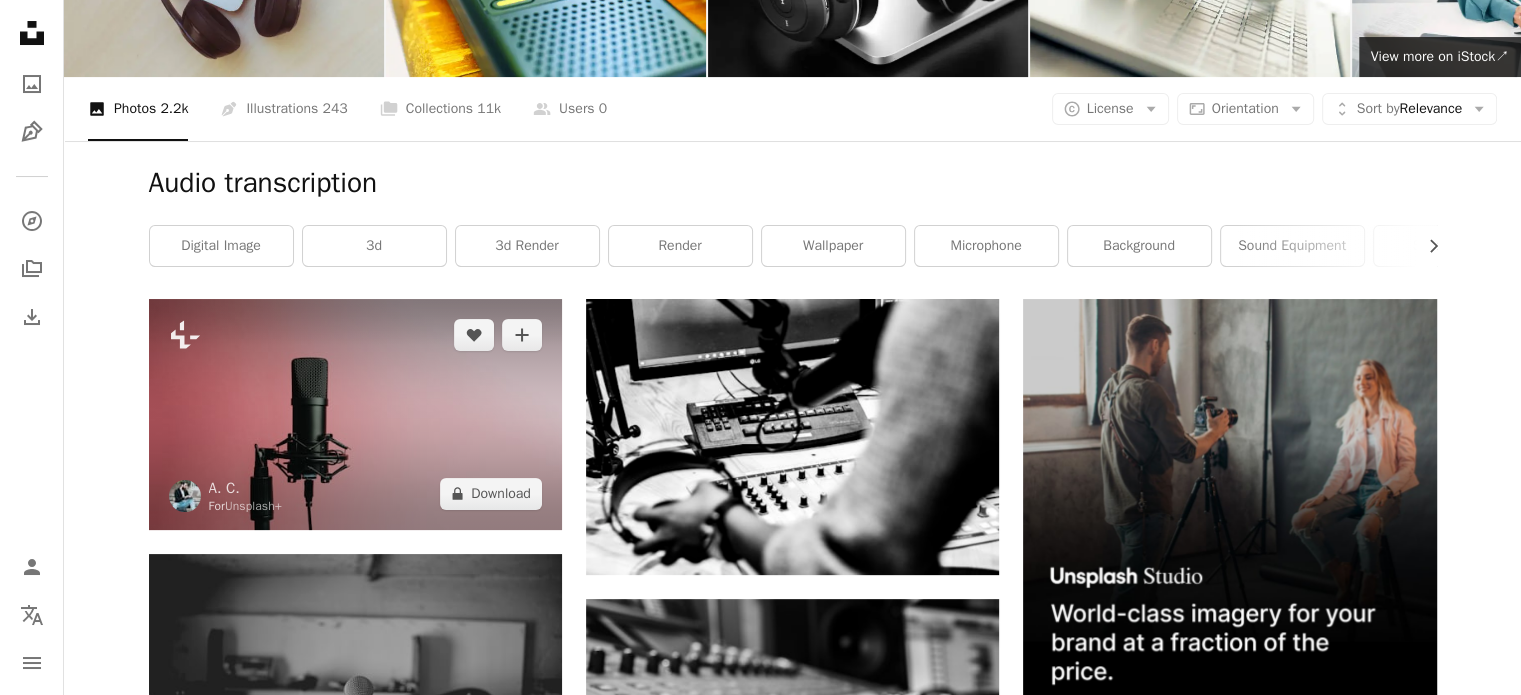 scroll, scrollTop: 0, scrollLeft: 0, axis: both 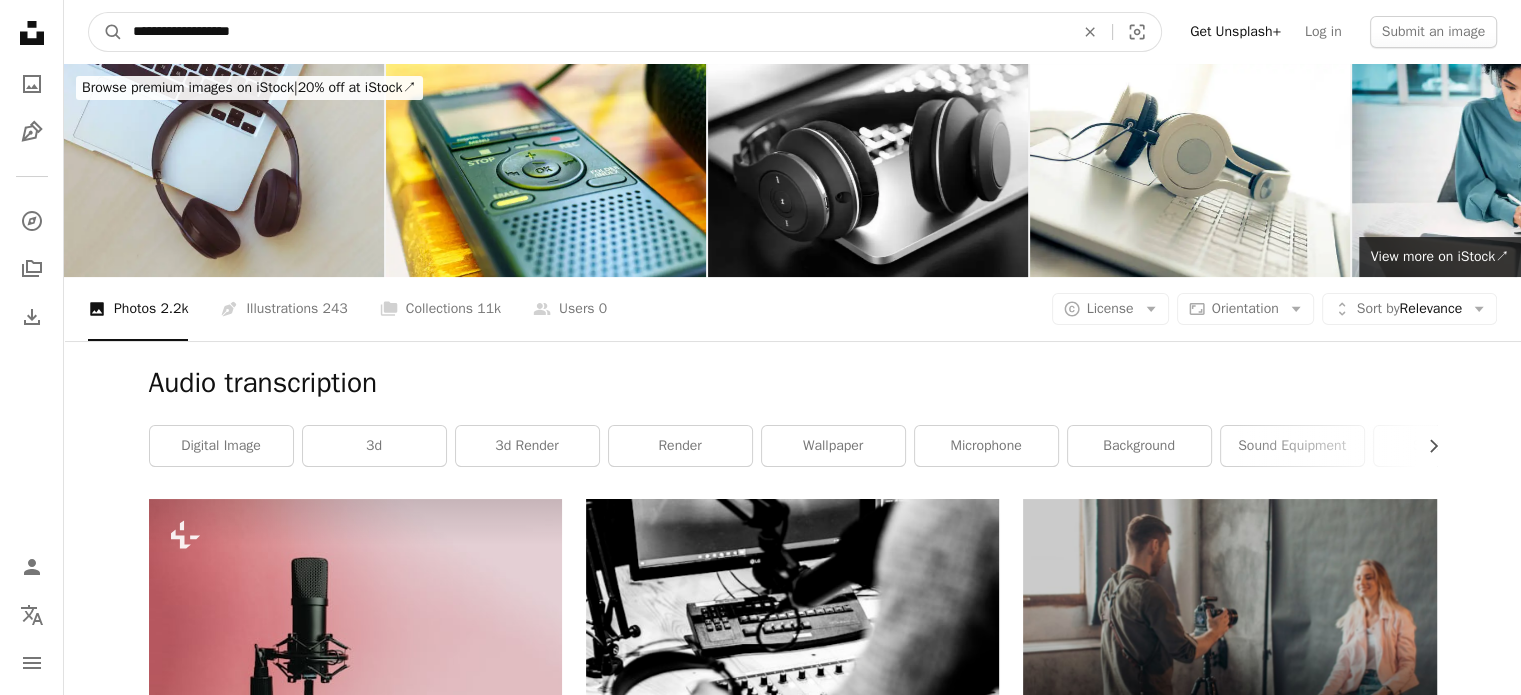 drag, startPoint x: 304, startPoint y: 29, endPoint x: 86, endPoint y: 17, distance: 218.33003 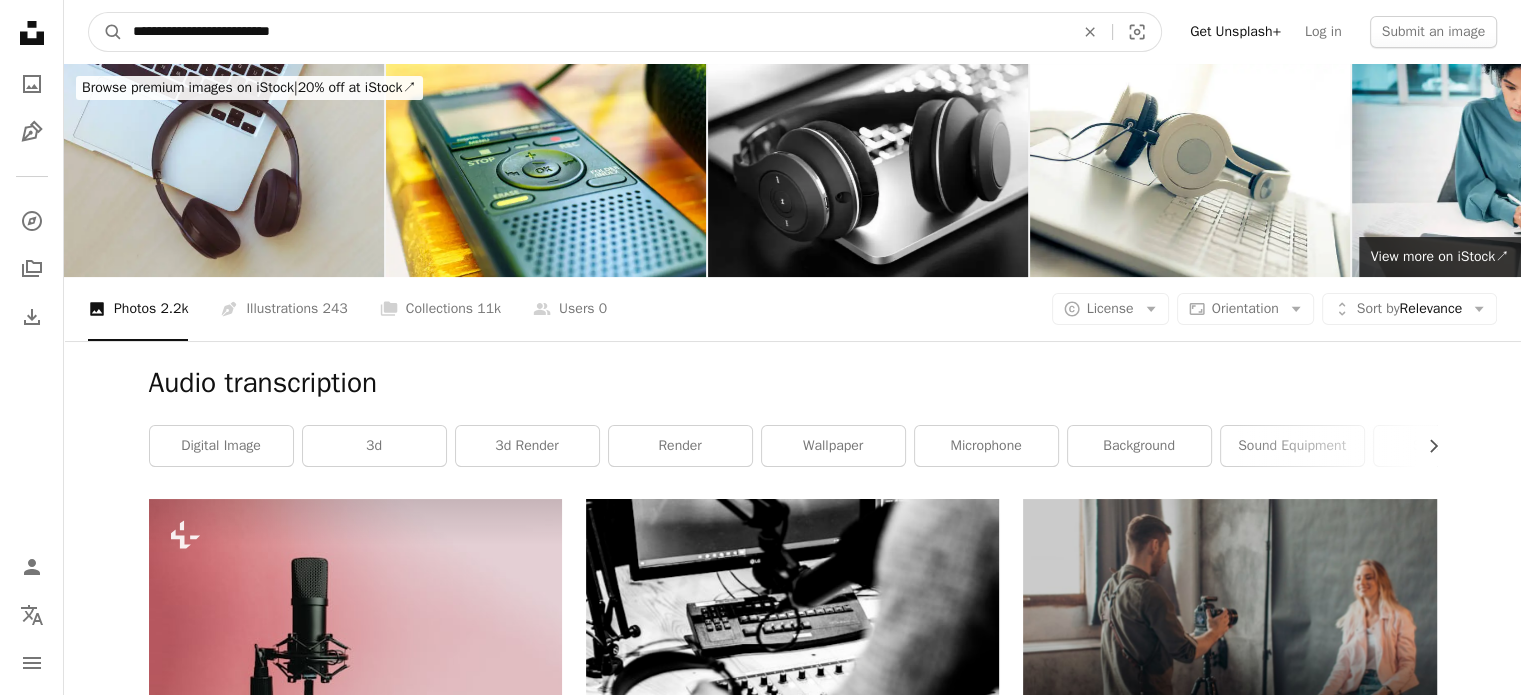 type on "**********" 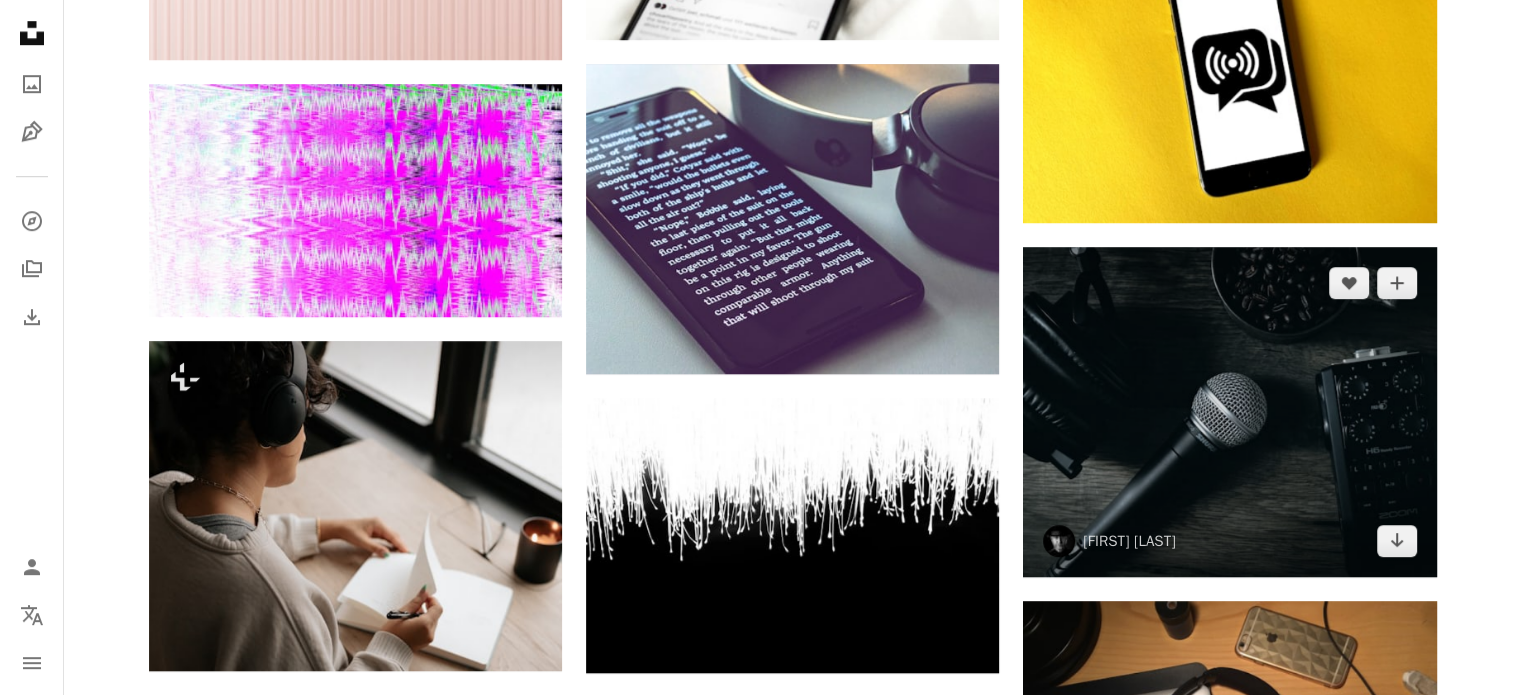 scroll, scrollTop: 1500, scrollLeft: 0, axis: vertical 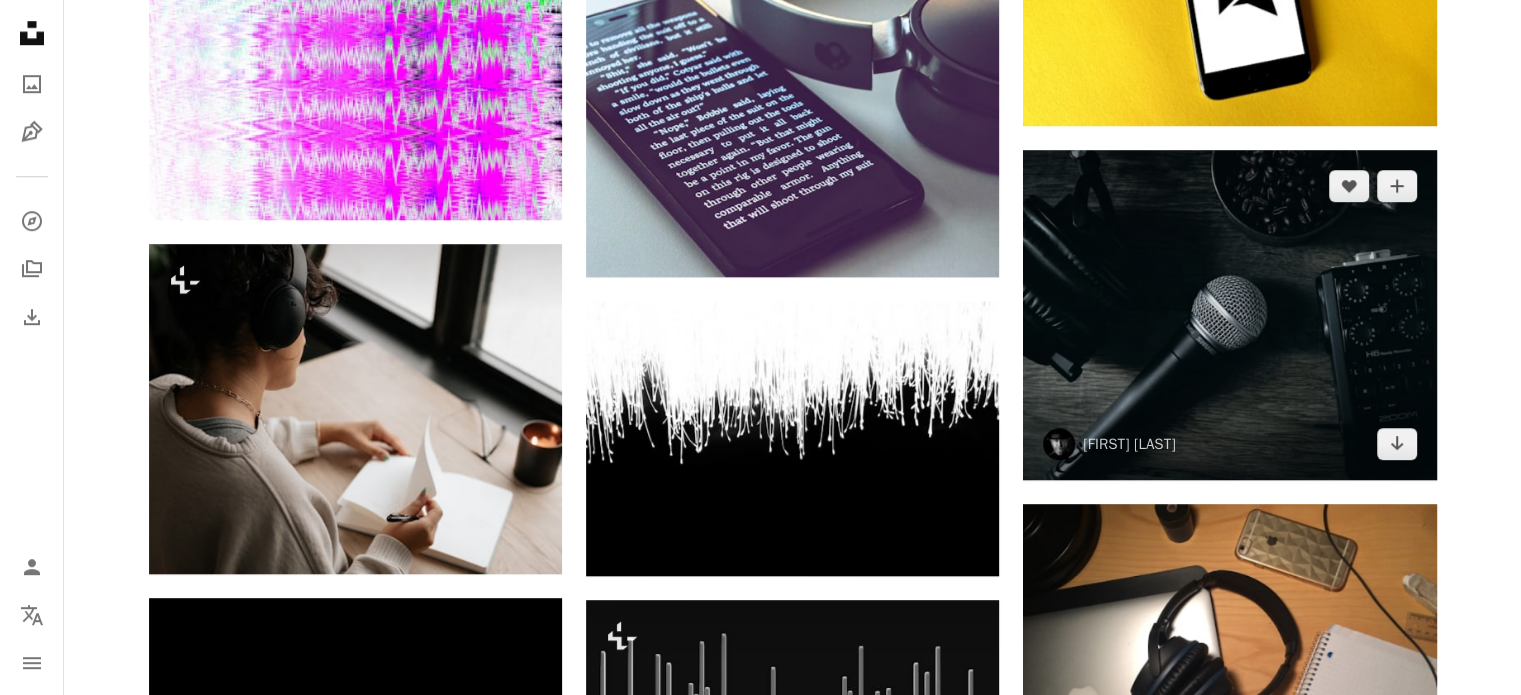 click at bounding box center (1229, 315) 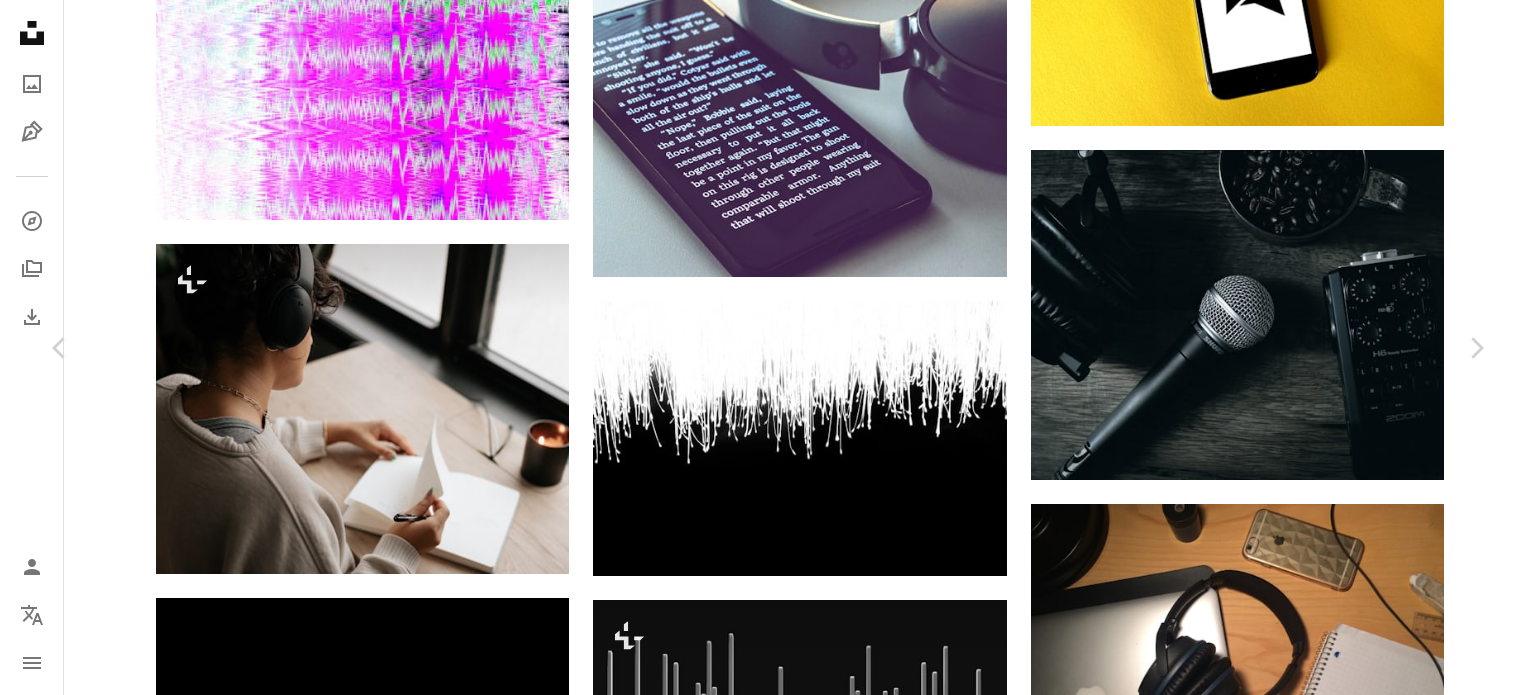 click on "Download free" at bounding box center [1287, 2722] 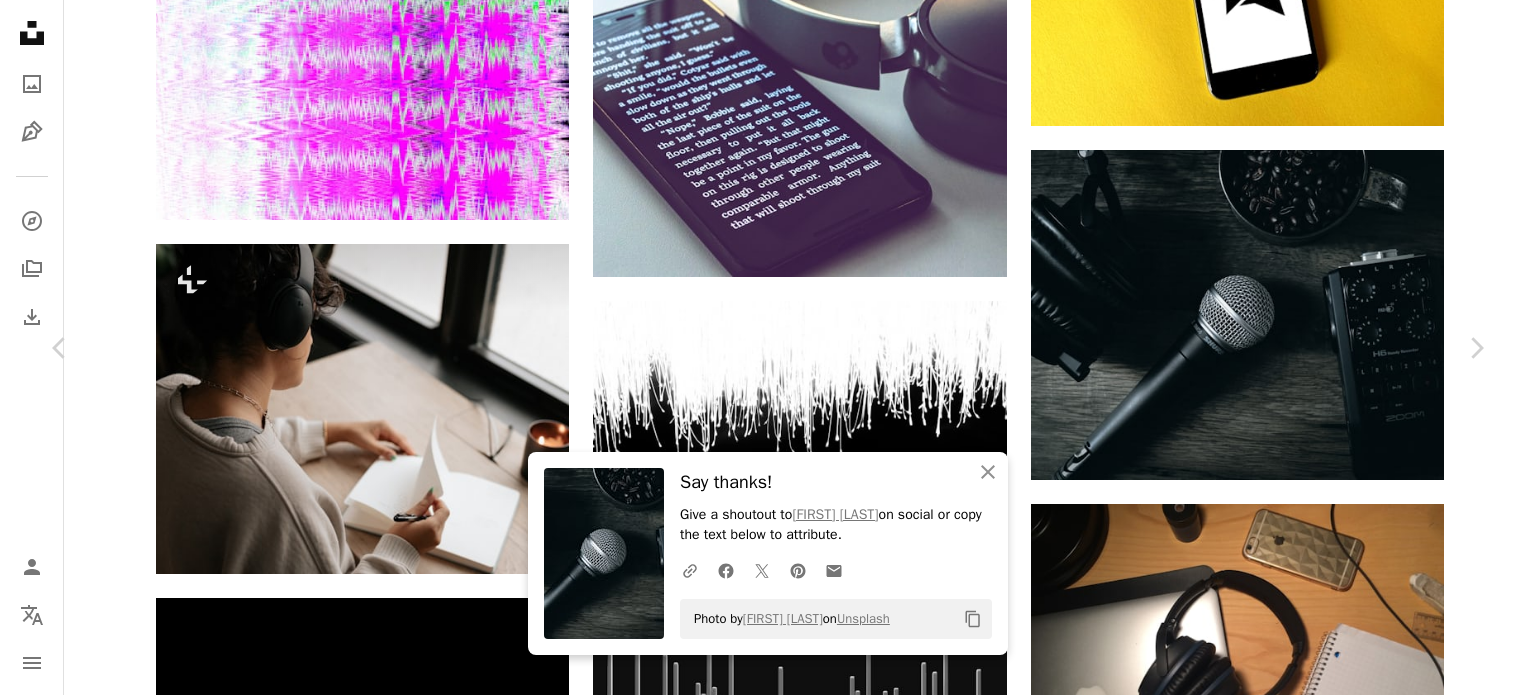 click on "An X shape" at bounding box center (20, 20) 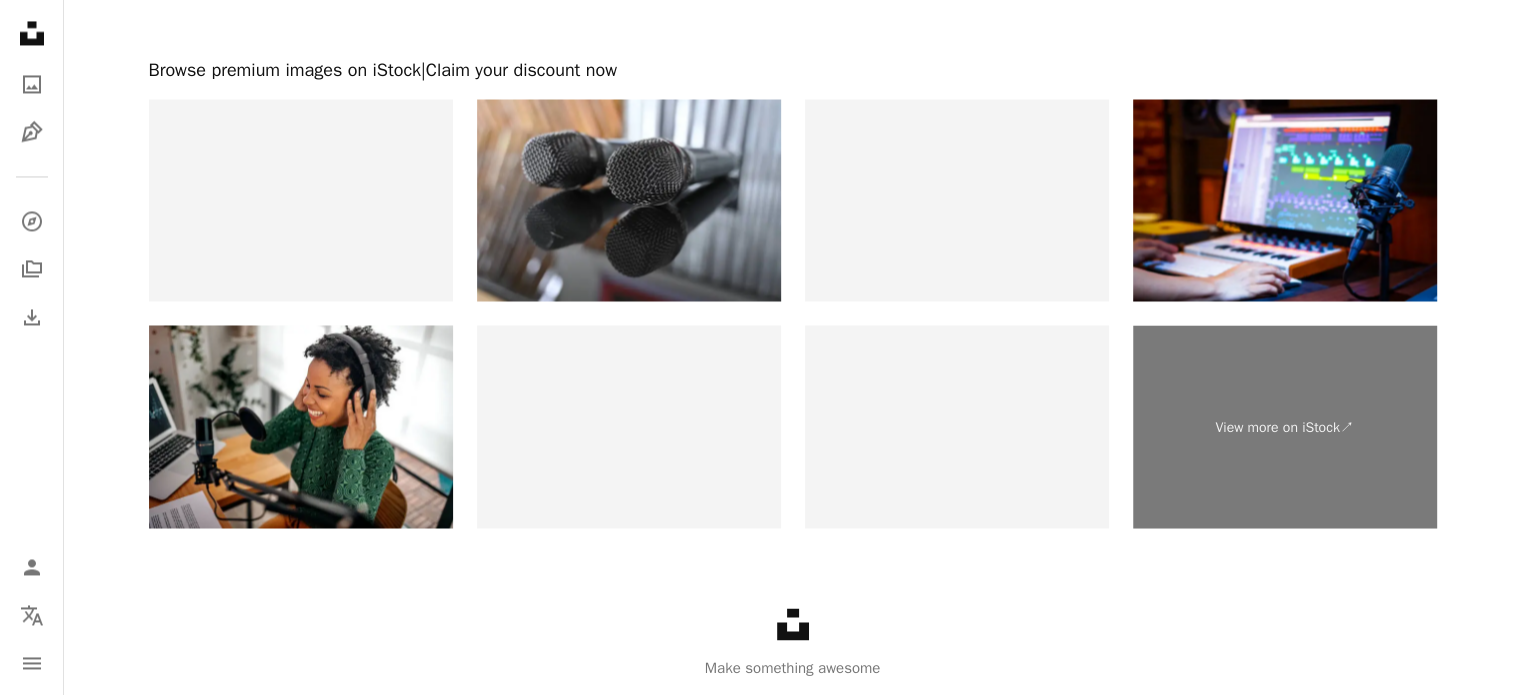 scroll, scrollTop: 3479, scrollLeft: 0, axis: vertical 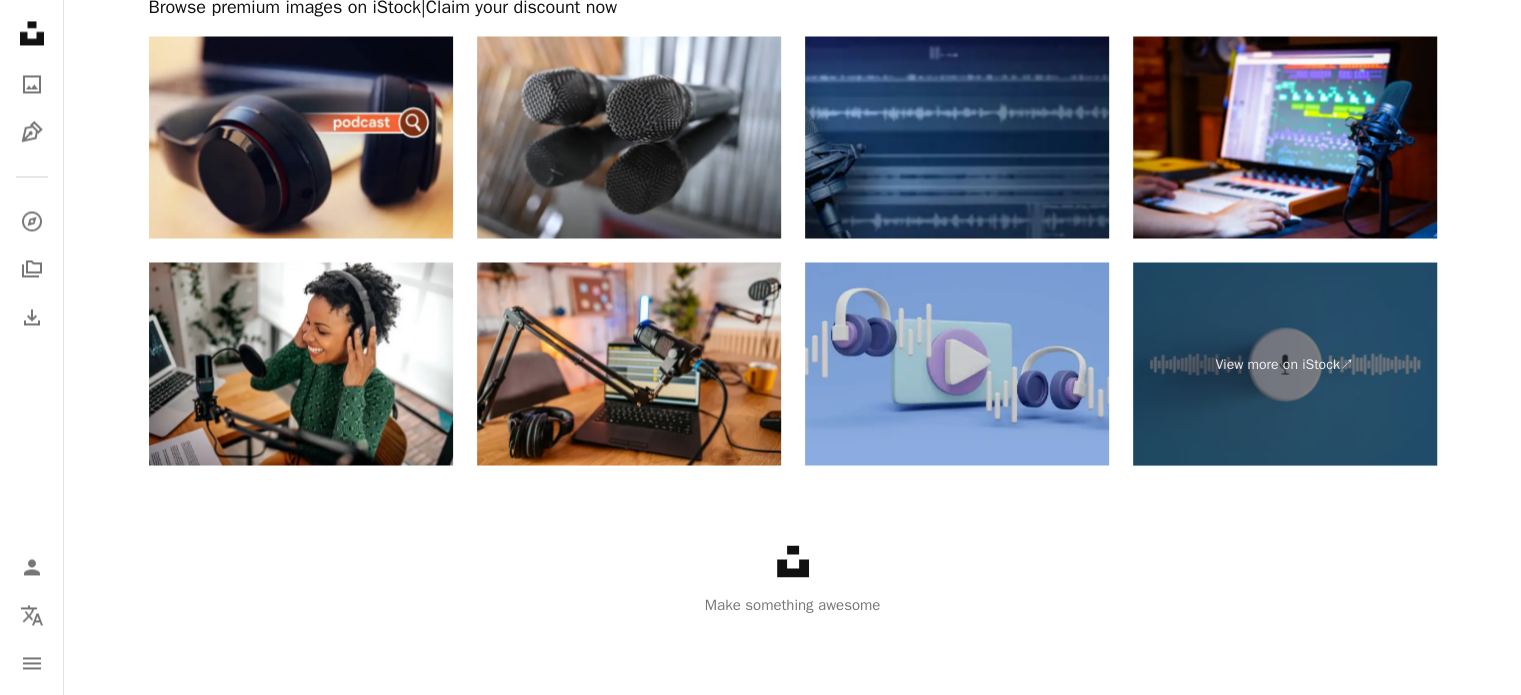 click at bounding box center (957, 363) 